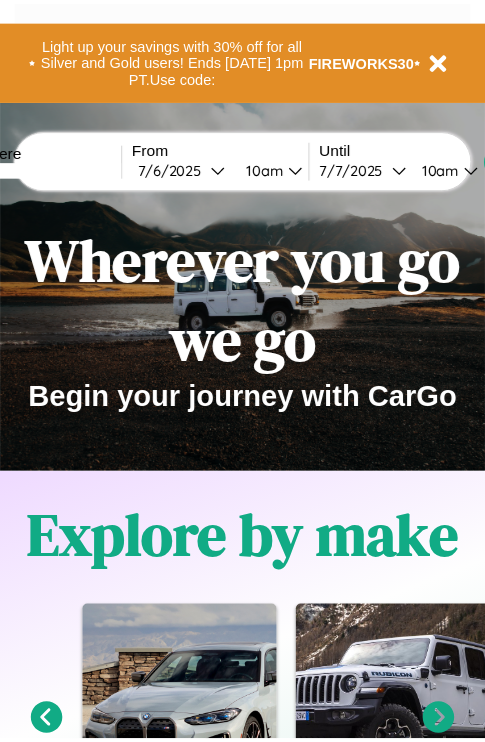 scroll, scrollTop: 0, scrollLeft: 0, axis: both 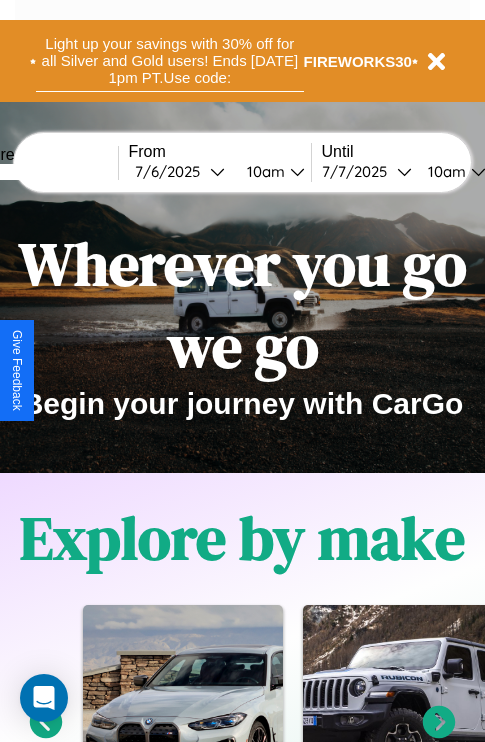 click on "Light up your savings with 30% off for all Silver and Gold users! Ends [DATE] 1pm PT.  Use code:" at bounding box center (170, 61) 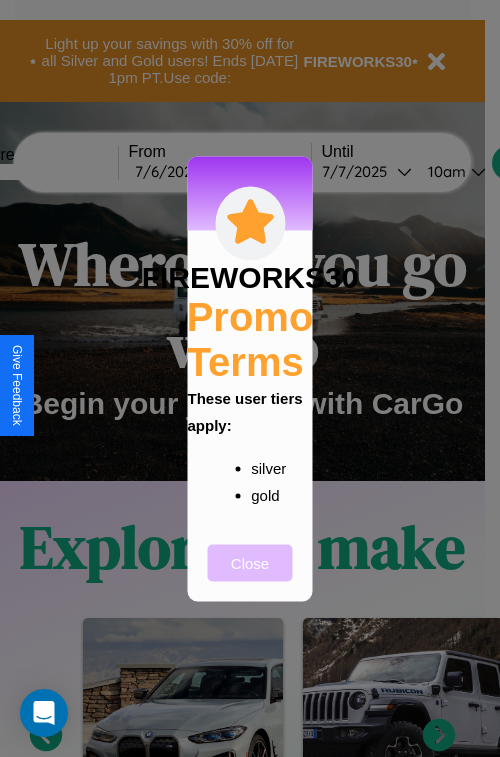 click on "Close" at bounding box center [250, 562] 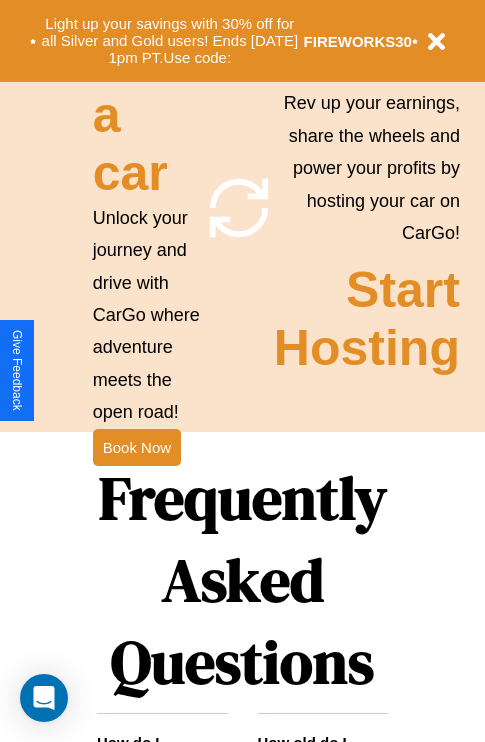 scroll, scrollTop: 1947, scrollLeft: 0, axis: vertical 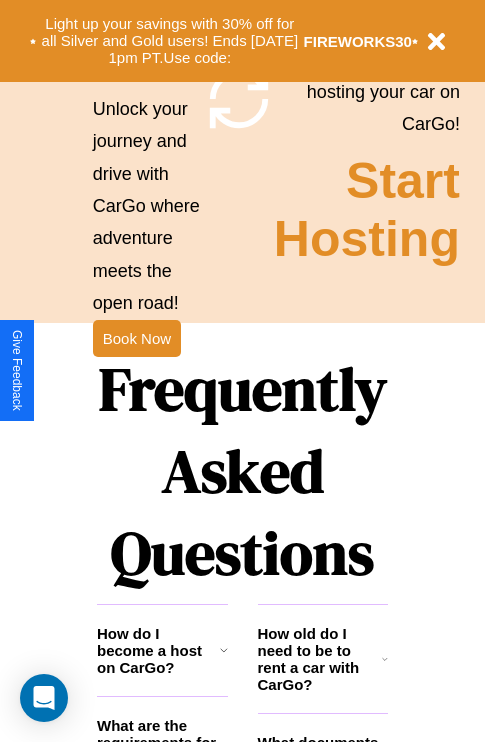 click on "Frequently Asked Questions" at bounding box center (242, 471) 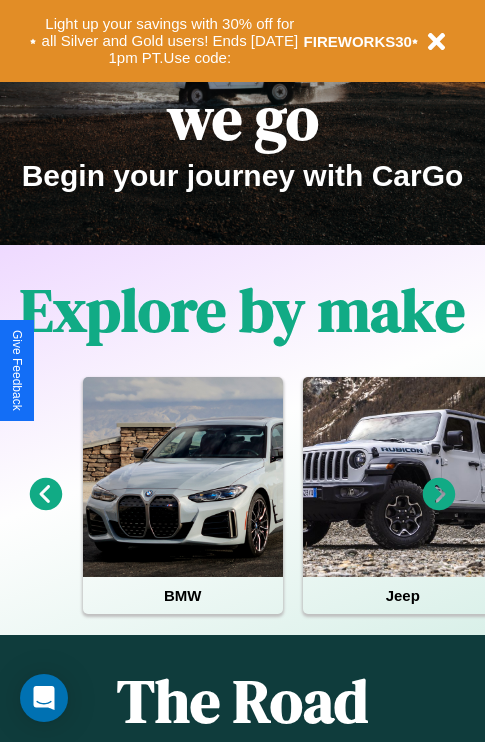 scroll, scrollTop: 0, scrollLeft: 0, axis: both 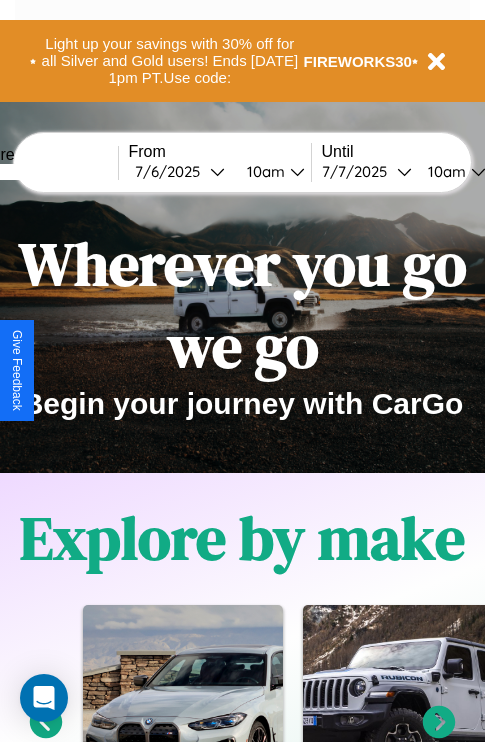 click at bounding box center (43, 172) 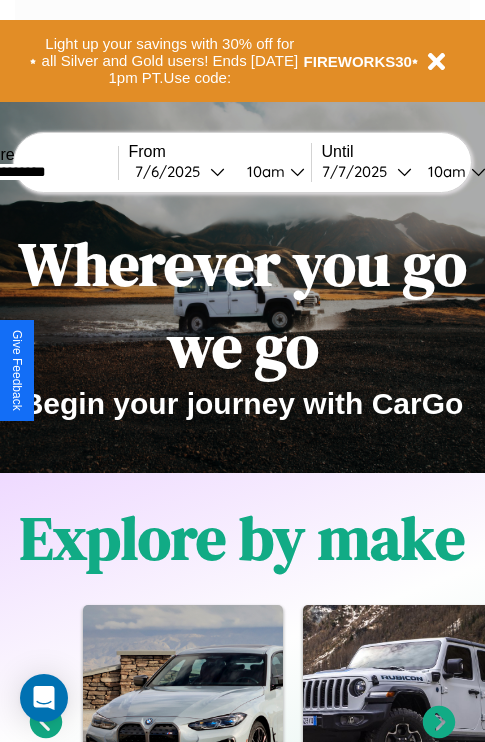 type on "**********" 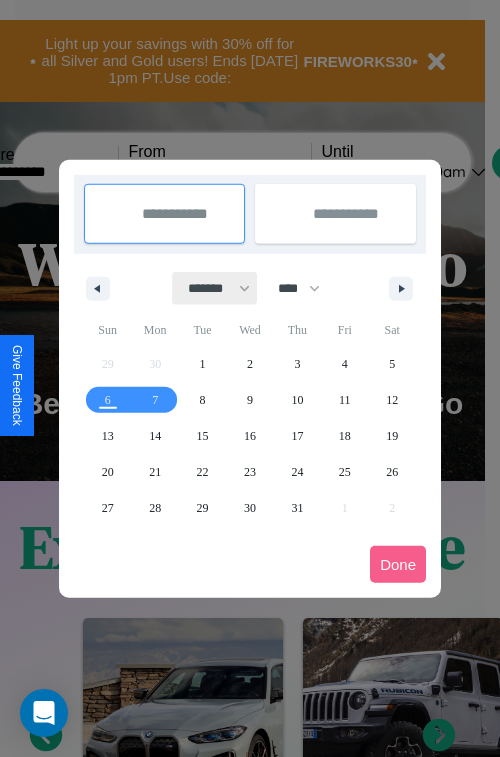 click on "******* ******** ***** ***** *** **** **** ****** ********* ******* ******** ********" at bounding box center [215, 288] 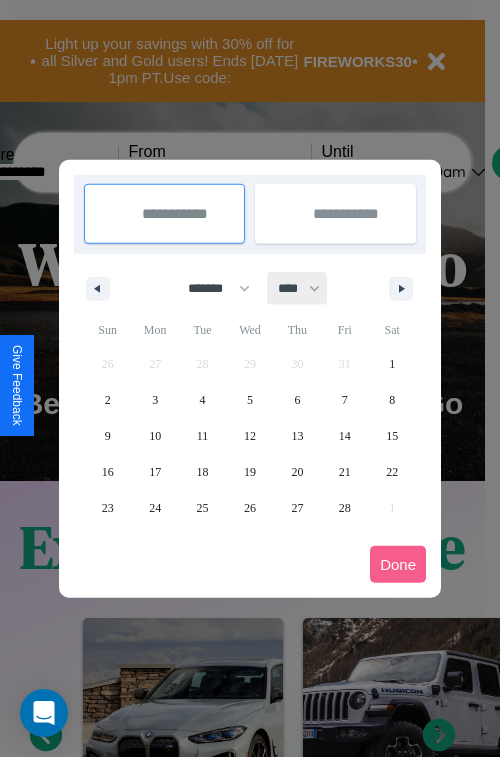 click on "**** **** **** **** **** **** **** **** **** **** **** **** **** **** **** **** **** **** **** **** **** **** **** **** **** **** **** **** **** **** **** **** **** **** **** **** **** **** **** **** **** **** **** **** **** **** **** **** **** **** **** **** **** **** **** **** **** **** **** **** **** **** **** **** **** **** **** **** **** **** **** **** **** **** **** **** **** **** **** **** **** **** **** **** **** **** **** **** **** **** **** **** **** **** **** **** **** **** **** **** **** **** **** **** **** **** **** **** **** **** **** **** **** **** **** **** **** **** **** **** ****" at bounding box center (298, 288) 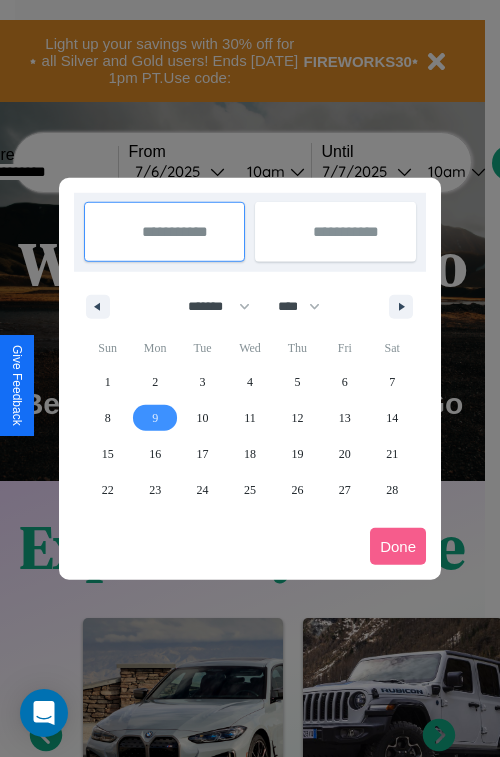 click on "9" at bounding box center [155, 418] 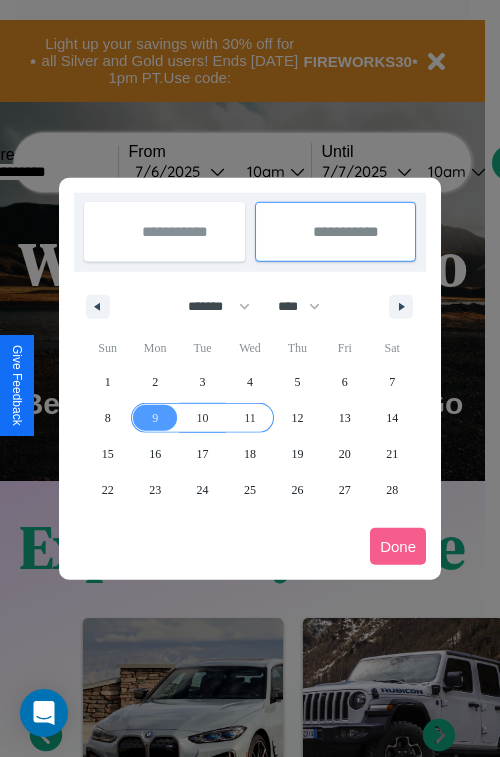 click on "11" at bounding box center (250, 418) 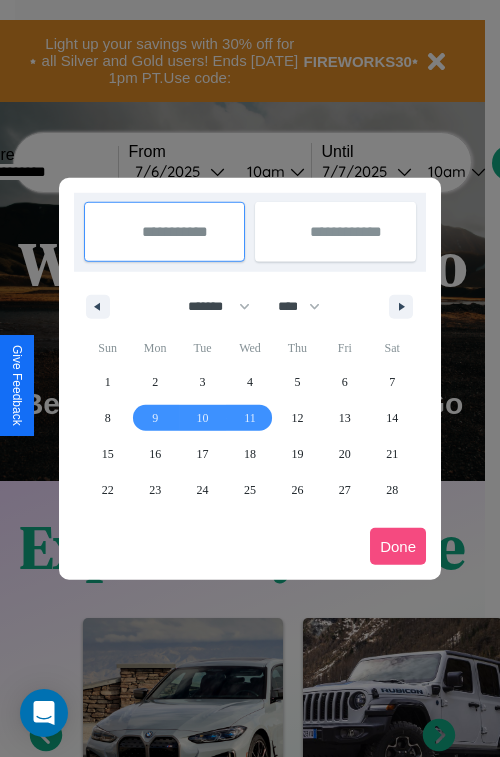 click on "Done" at bounding box center (398, 546) 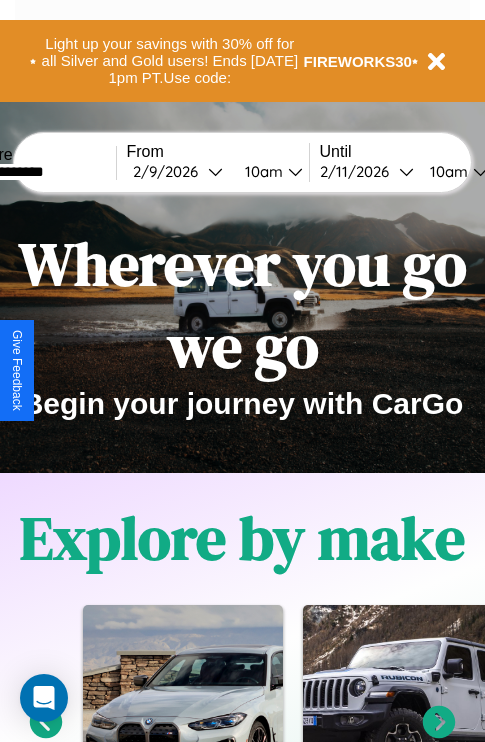 scroll, scrollTop: 0, scrollLeft: 70, axis: horizontal 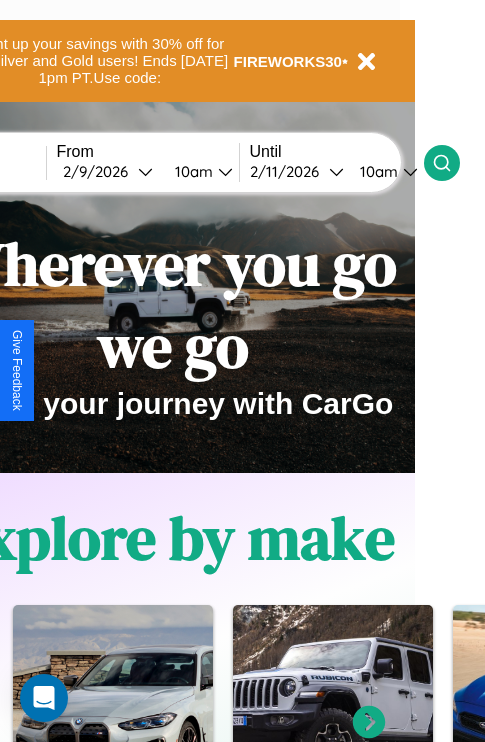 click 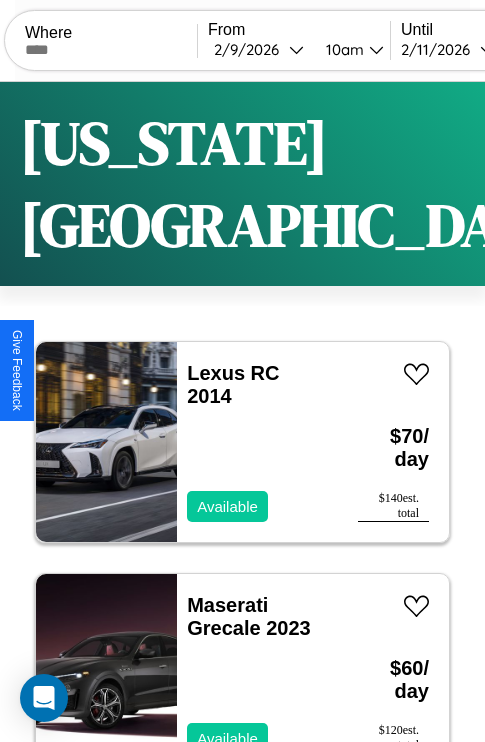 scroll, scrollTop: 74, scrollLeft: 0, axis: vertical 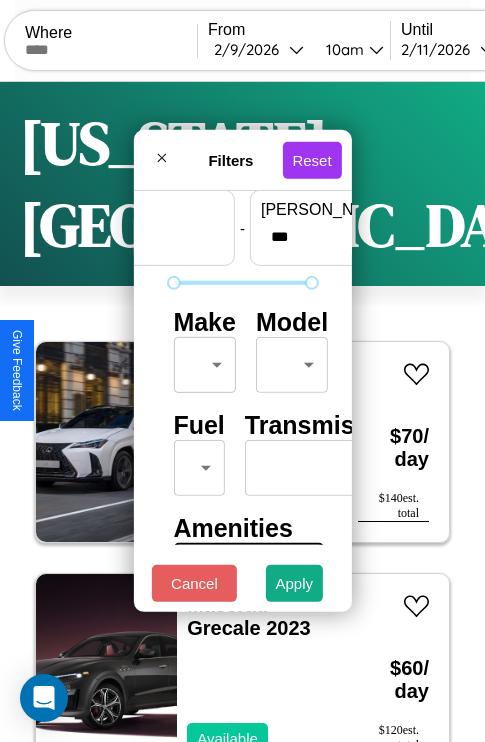 click on "CarGo Where From [DATE] 10am Until [DATE] 10am Become a Host Login Sign Up [US_STATE][GEOGRAPHIC_DATA] Filters 148  cars in this area These cars can be picked up in this city. Lexus   RC   2014 Available $ 70  / day $ 140  est. total Maserati   Grecale   2023 Available $ 60  / day $ 120  est. total Lincoln   Navigator   2014 Available $ 60  / day $ 120  est. total Lincoln   [PERSON_NAME]   2018 Available $ 60  / day $ 120  est. total Acura   ILX   2014 Available $ 50  / day $ 100  est. total Jaguar   XK   2021 Available $ 200  / day $ 400  est. total Mazda   GLC   2014 Available $ 190  / day $ 380  est. total Volkswagen   KOMBI   2017 Available $ 80  / day $ 160  est. total Lexus   GS   2024 Available $ 180  / day $ 360  est. total Mazda   323   2016 Available $ 70  / day $ 140  est. total Tesla   Semi   2017 Available $ 60  / day $ 120  est. total Lincoln   Nautilus   2014 Unavailable $ 70  / day $ 140  est. total Lexus   ES   2020 Available $ 50  / day $ 100  est. total Toyota   MR2   2022 Available $ 40  / day" at bounding box center [242, 453] 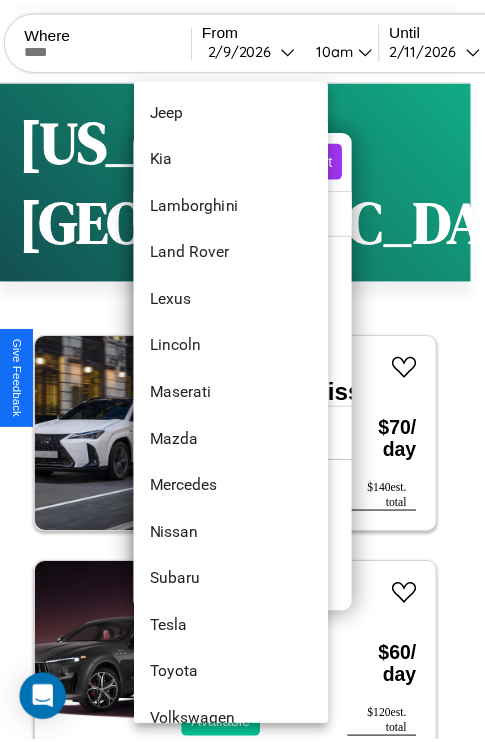 scroll 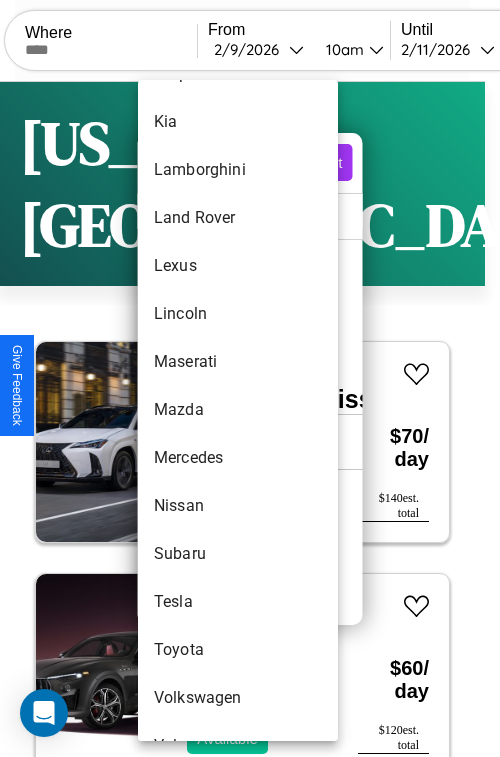 click on "Mazda" at bounding box center (238, 410) 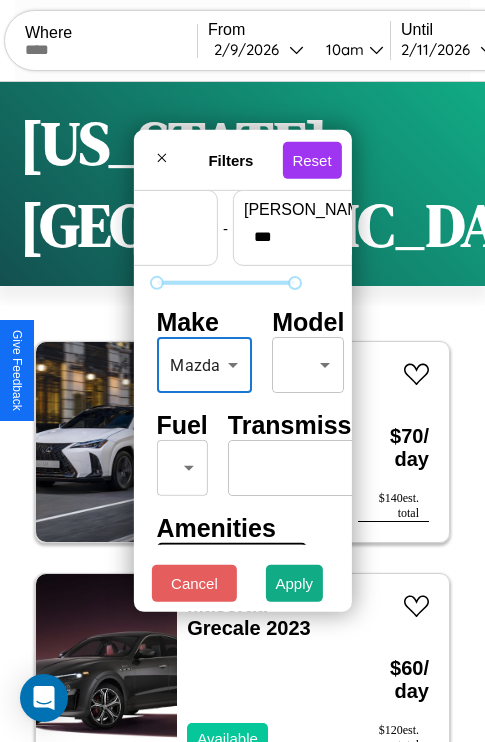 click on "CarGo Where From [DATE] 10am Until [DATE] 10am Become a Host Login Sign Up [US_STATE][GEOGRAPHIC_DATA] Filters 148  cars in this area These cars can be picked up in this city. Lexus   RC   2014 Available $ 70  / day $ 140  est. total Maserati   Grecale   2023 Available $ 60  / day $ 120  est. total Lincoln   Navigator   2014 Available $ 60  / day $ 120  est. total Lincoln   [PERSON_NAME]   2018 Available $ 60  / day $ 120  est. total Acura   ILX   2014 Available $ 50  / day $ 100  est. total Jaguar   XK   2021 Available $ 200  / day $ 400  est. total Mazda   GLC   2014 Available $ 190  / day $ 380  est. total Volkswagen   KOMBI   2017 Available $ 80  / day $ 160  est. total Lexus   GS   2024 Available $ 180  / day $ 360  est. total Mazda   323   2016 Available $ 70  / day $ 140  est. total Tesla   Semi   2017 Available $ 60  / day $ 120  est. total Lincoln   Nautilus   2014 Unavailable $ 70  / day $ 140  est. total Lexus   ES   2020 Available $ 50  / day $ 100  est. total Toyota   MR2   2022 Available $ 40  / day" at bounding box center [242, 453] 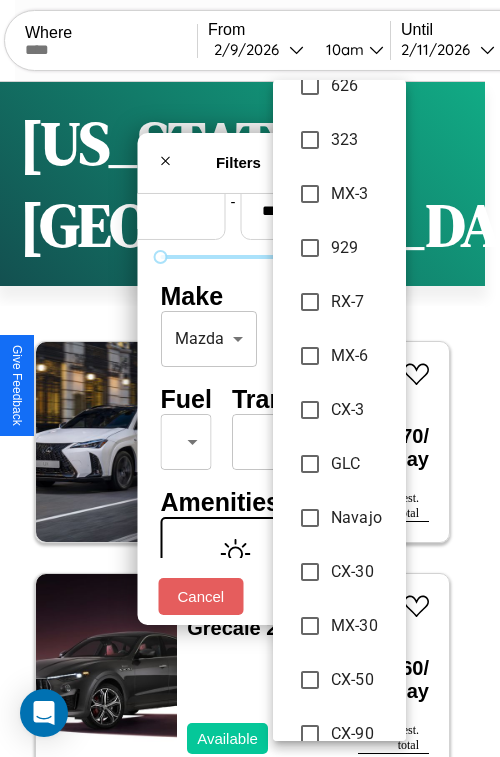 type on "**********" 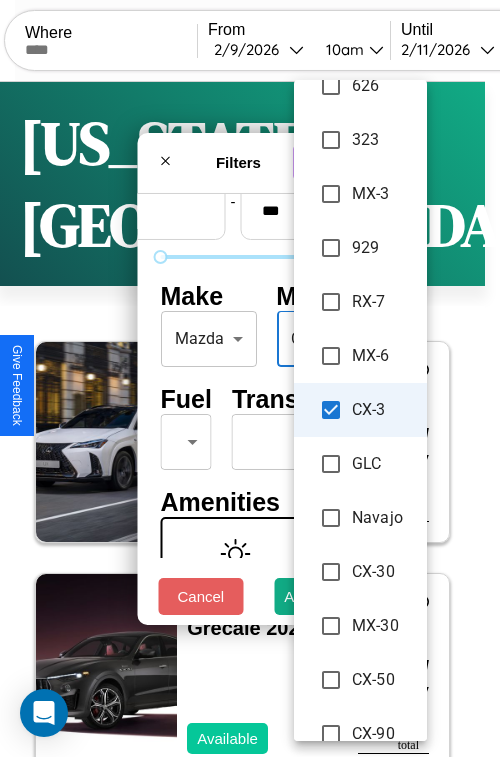 click at bounding box center [250, 378] 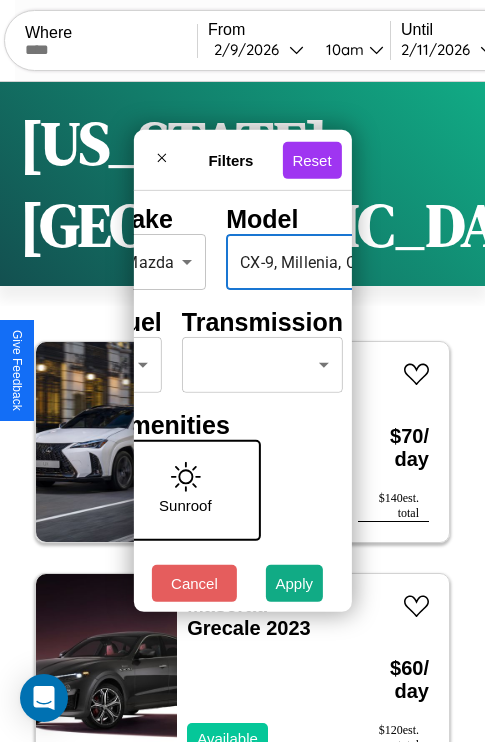 click on "CarGo Where From [DATE] 10am Until [DATE] 10am Become a Host Login Sign Up [US_STATE][GEOGRAPHIC_DATA] Filters 148  cars in this area These cars can be picked up in this city. Lexus   RC   2014 Available $ 70  / day $ 140  est. total Maserati   Grecale   2023 Available $ 60  / day $ 120  est. total Lincoln   Navigator   2014 Available $ 60  / day $ 120  est. total Lincoln   [PERSON_NAME]   2018 Available $ 60  / day $ 120  est. total Acura   ILX   2014 Available $ 50  / day $ 100  est. total Jaguar   XK   2021 Available $ 200  / day $ 400  est. total Mazda   GLC   2014 Available $ 190  / day $ 380  est. total Volkswagen   KOMBI   2017 Available $ 80  / day $ 160  est. total Lexus   GS   2024 Available $ 180  / day $ 360  est. total Mazda   323   2016 Available $ 70  / day $ 140  est. total Tesla   Semi   2017 Available $ 60  / day $ 120  est. total Lincoln   Nautilus   2014 Unavailable $ 70  / day $ 140  est. total Lexus   ES   2020 Available $ 50  / day $ 100  est. total Toyota   MR2   2022 Available $ 40  / day" at bounding box center [242, 453] 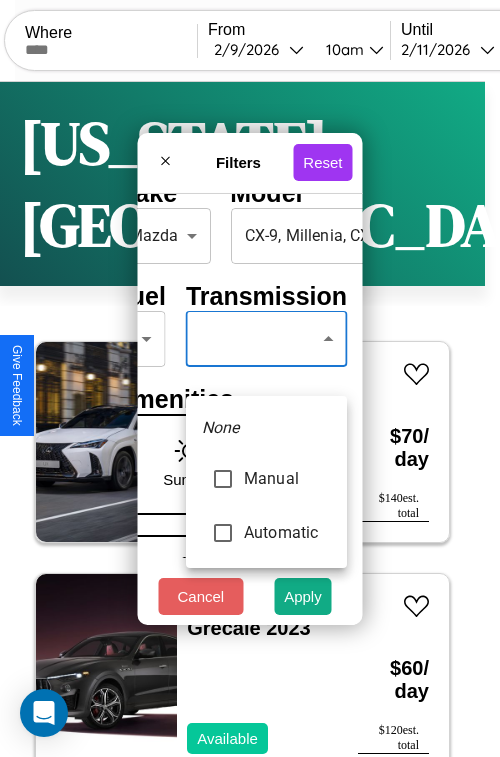 type on "******" 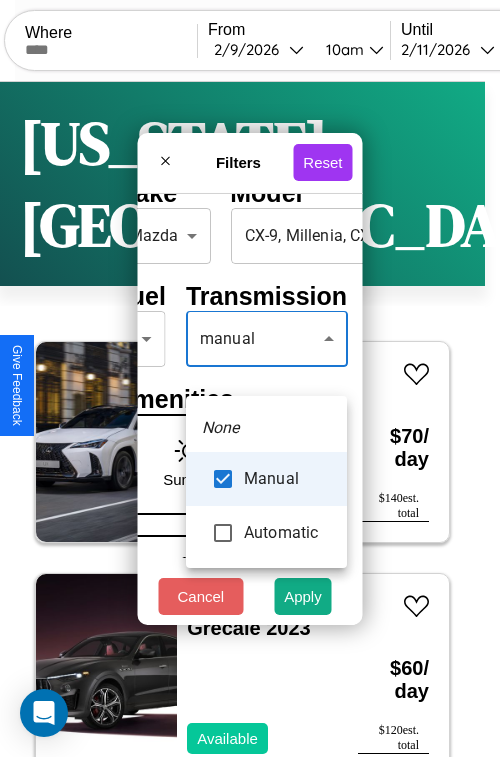 click at bounding box center (250, 378) 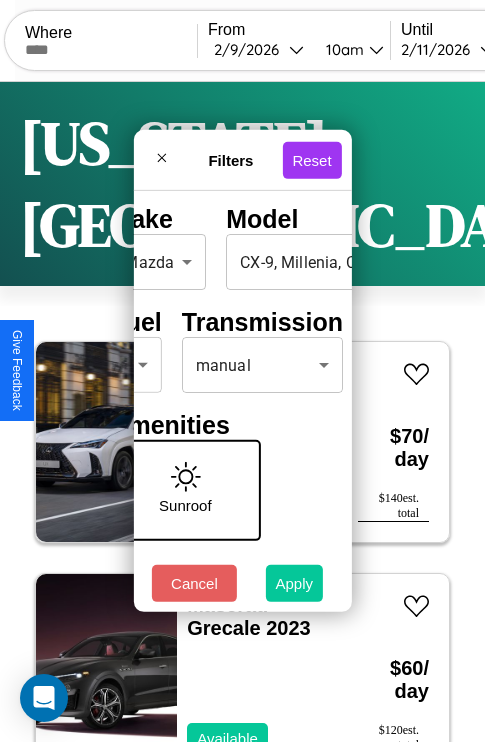click on "Apply" at bounding box center [295, 583] 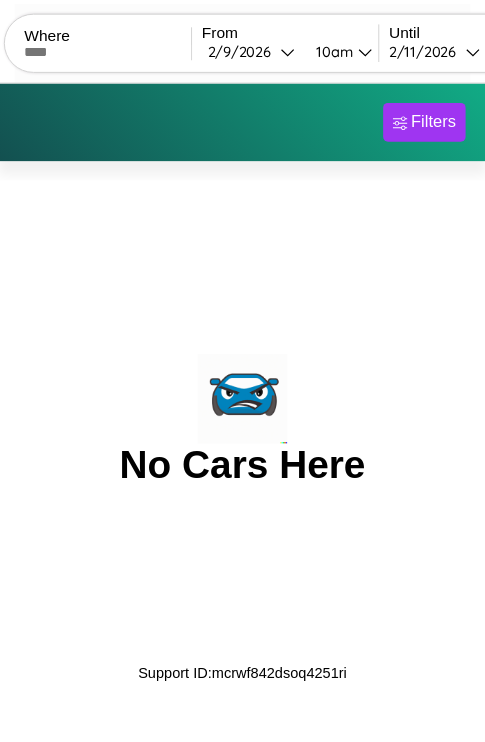 scroll, scrollTop: 0, scrollLeft: 0, axis: both 